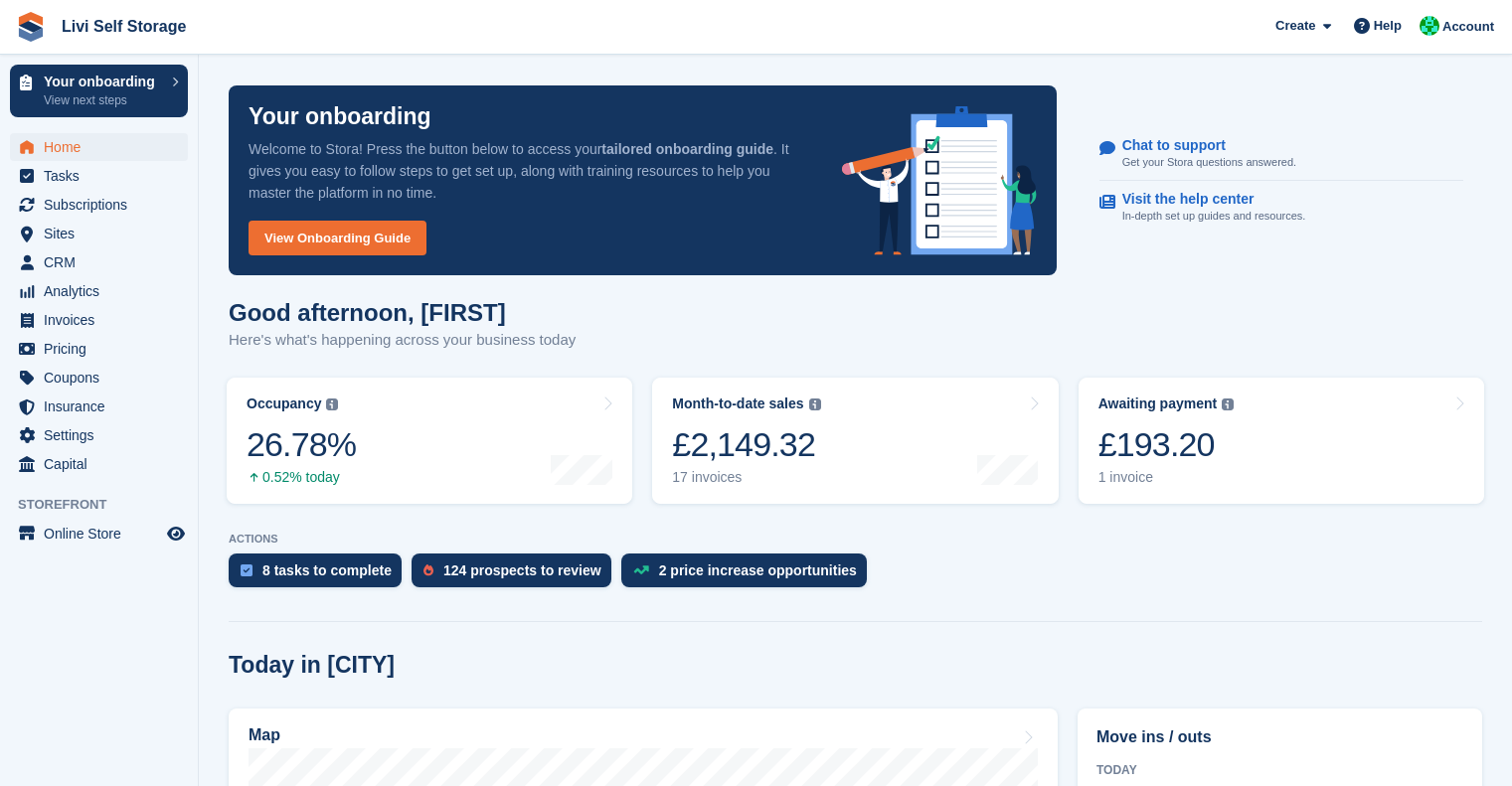 scroll, scrollTop: 0, scrollLeft: 0, axis: both 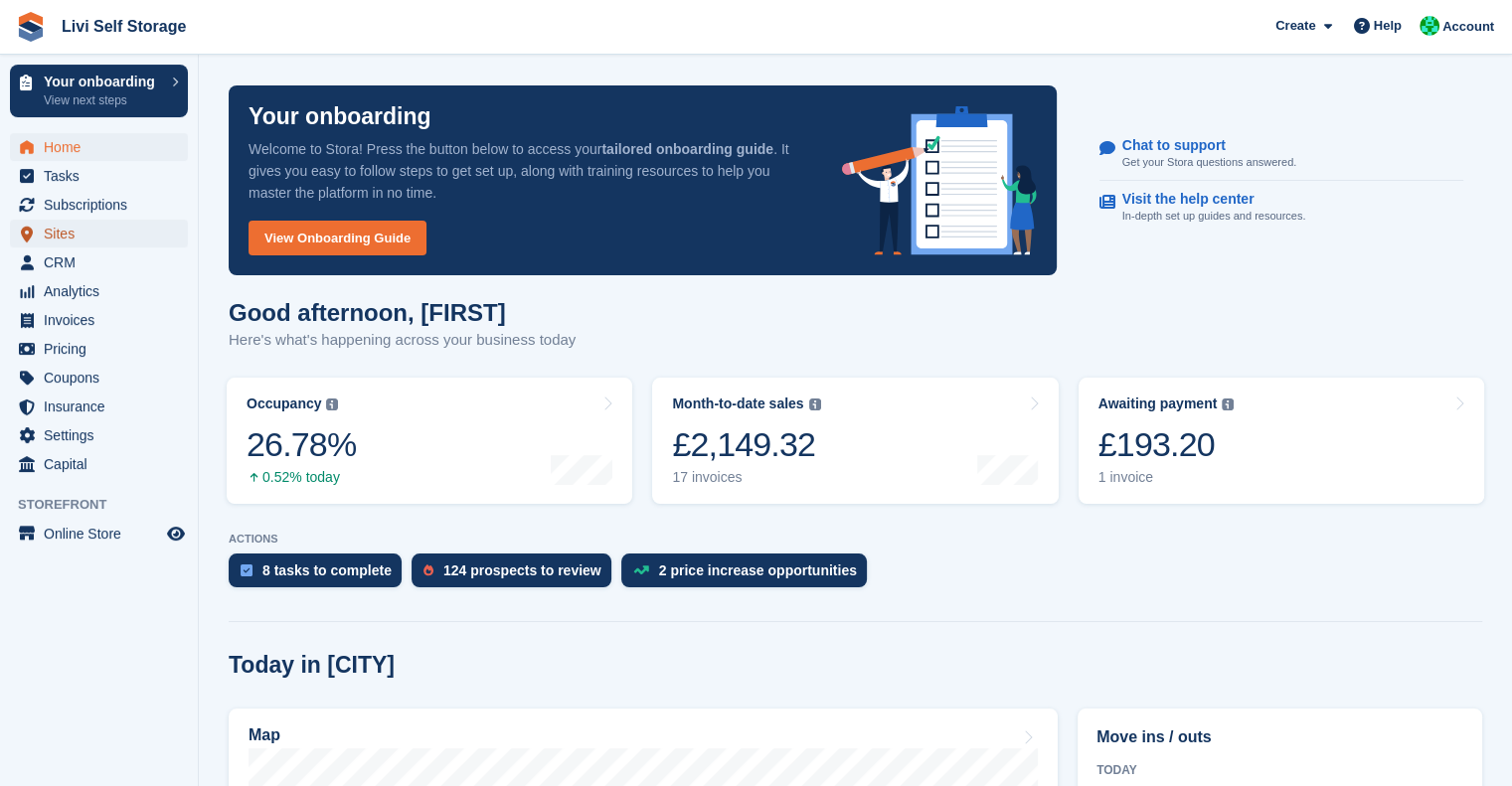 click on "Sites" at bounding box center [103, 234] 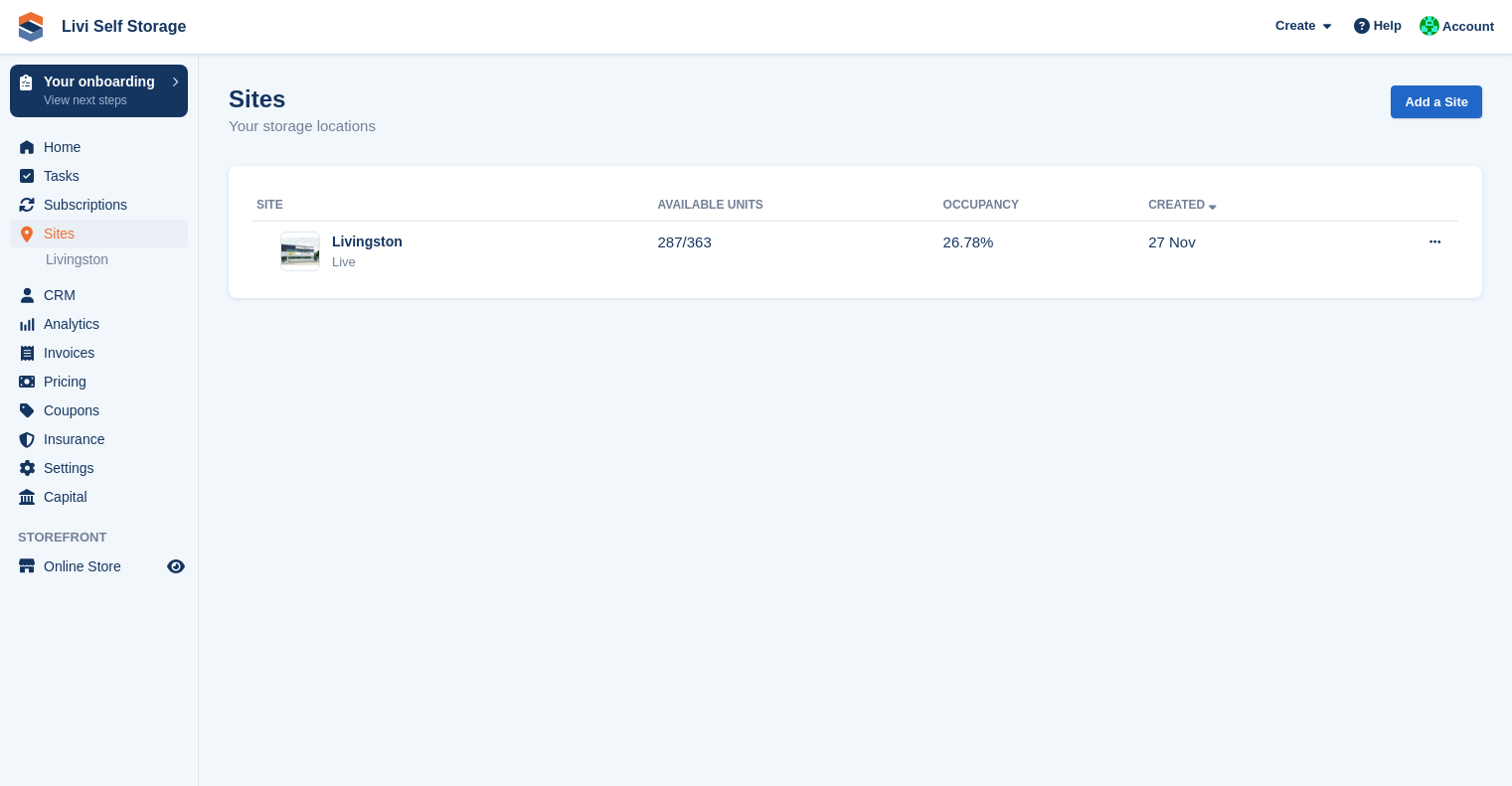 scroll, scrollTop: 0, scrollLeft: 0, axis: both 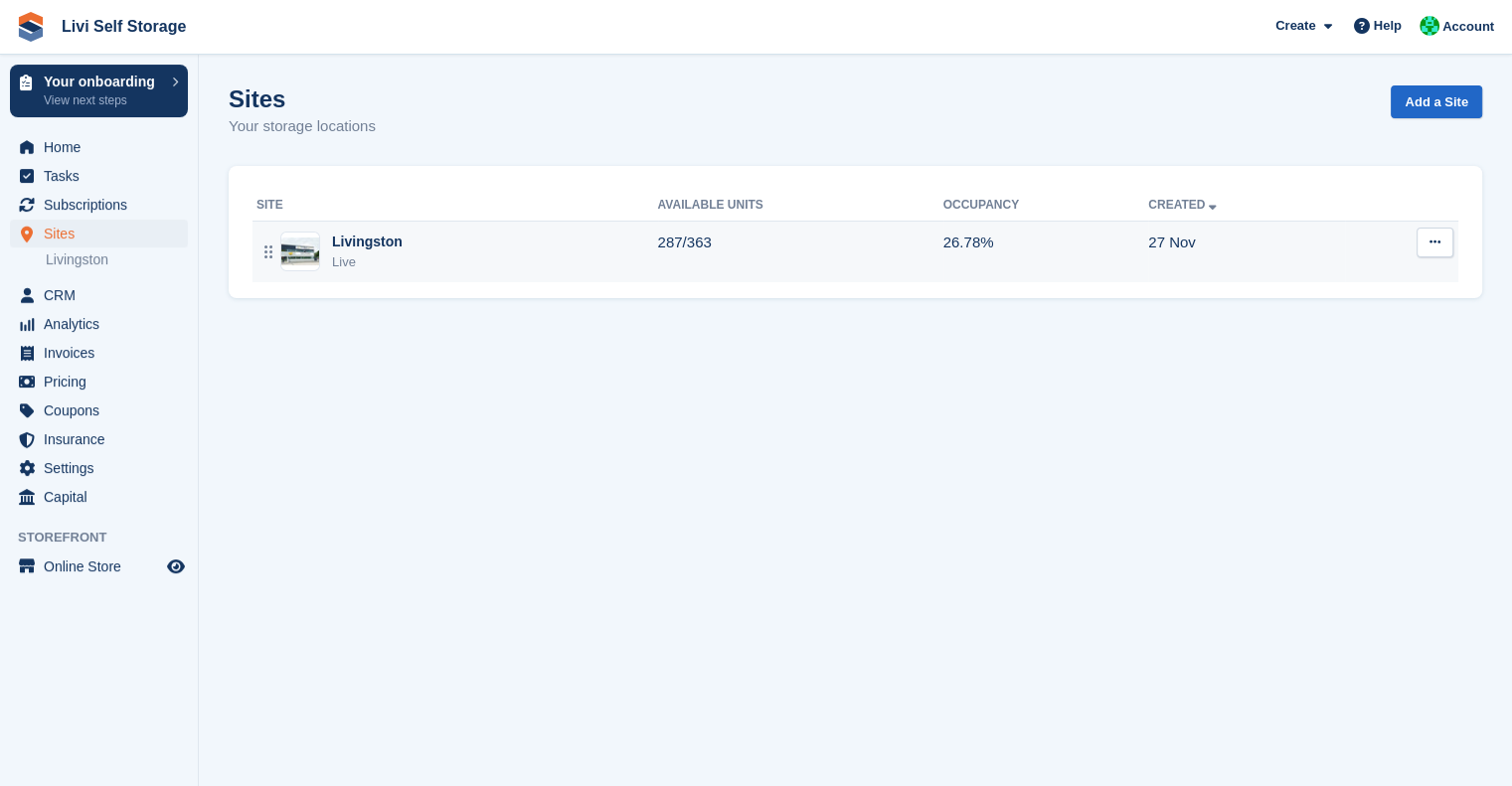 click on "Livingston" at bounding box center [367, 241] 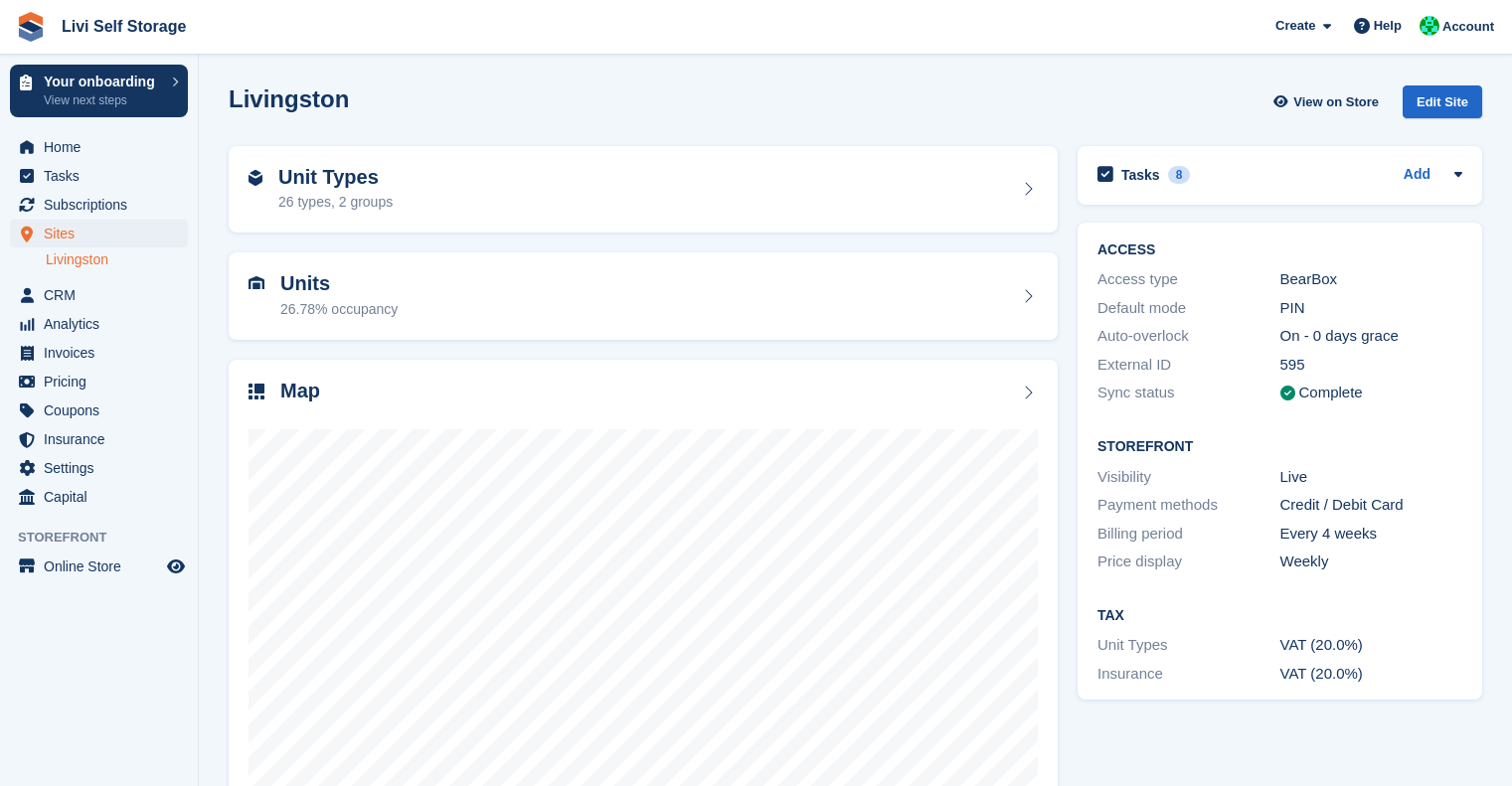 scroll, scrollTop: 0, scrollLeft: 0, axis: both 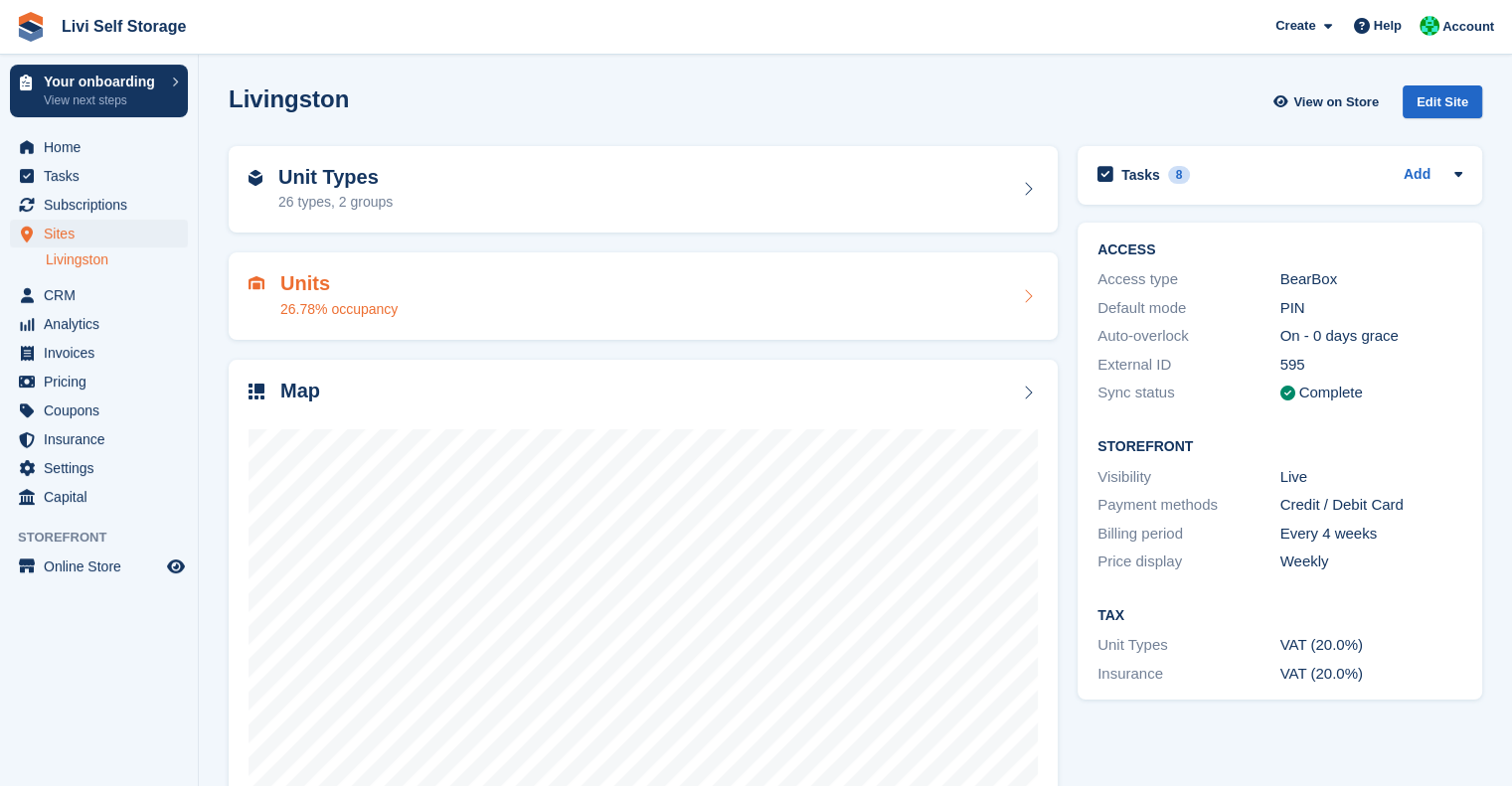 click on "Units
26.78% occupancy" at bounding box center (643, 296) 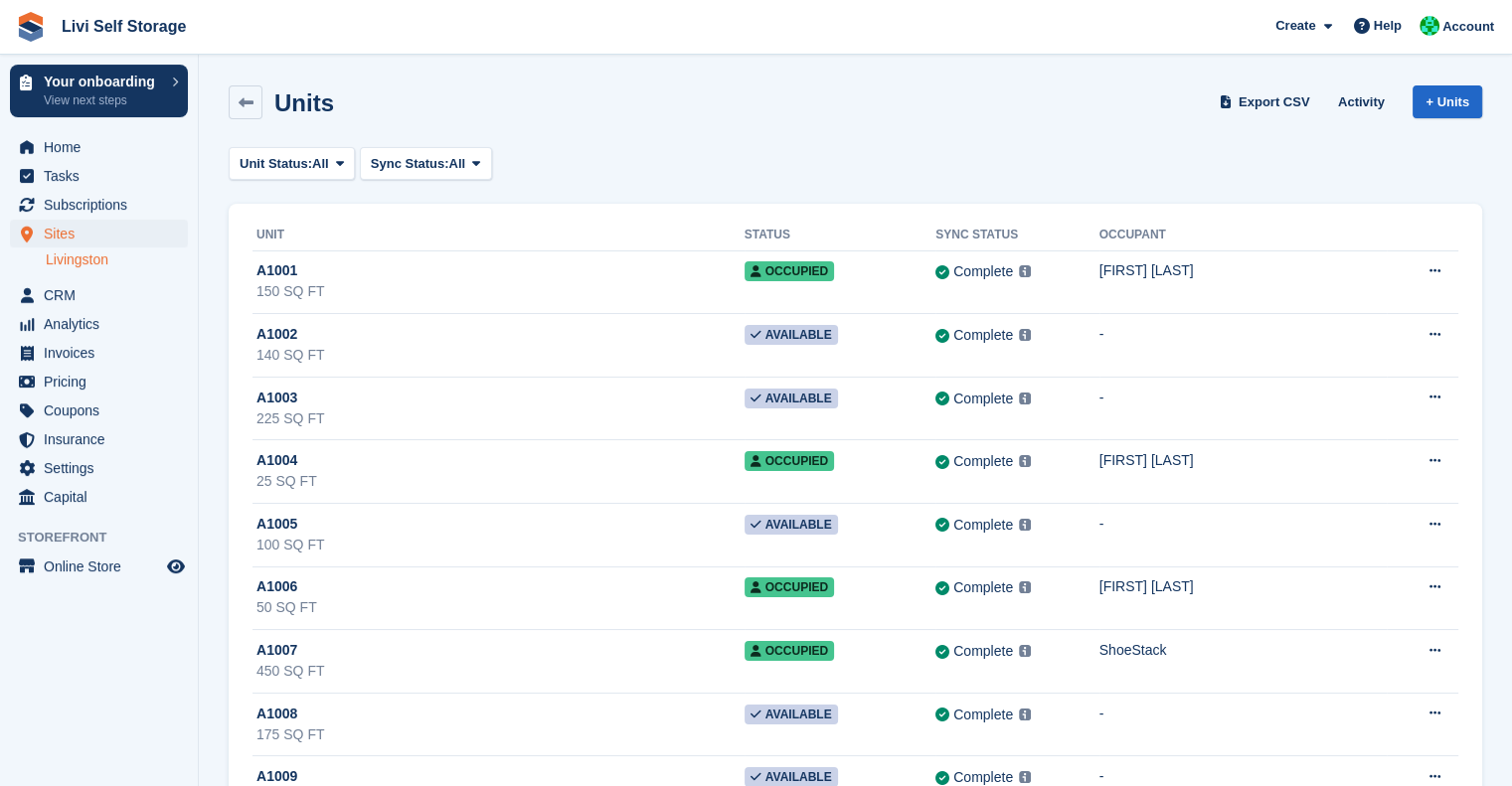 scroll, scrollTop: 4, scrollLeft: 0, axis: vertical 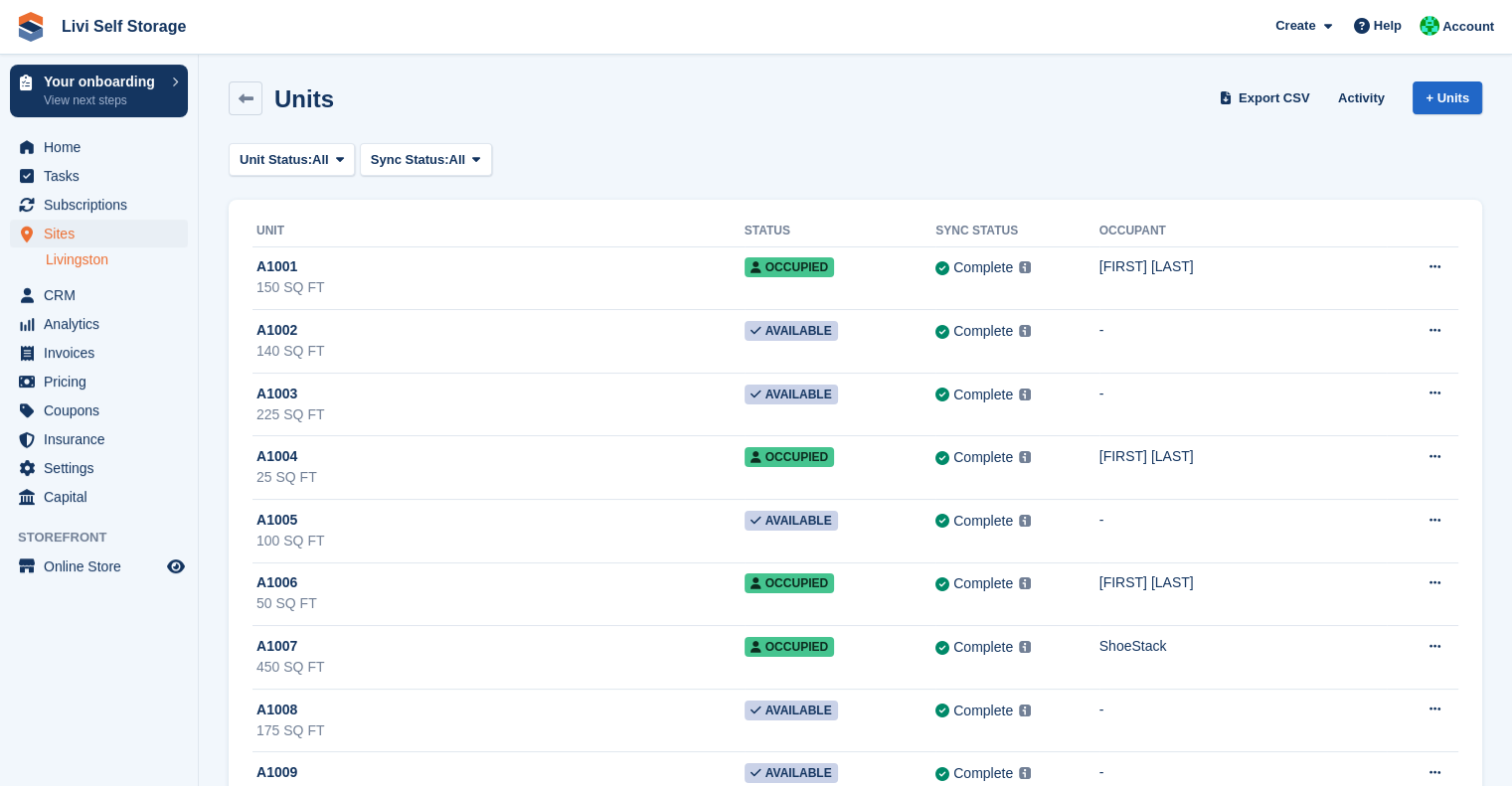click on "Units
Export CSV
Activity
+ Units" at bounding box center (855, 102) 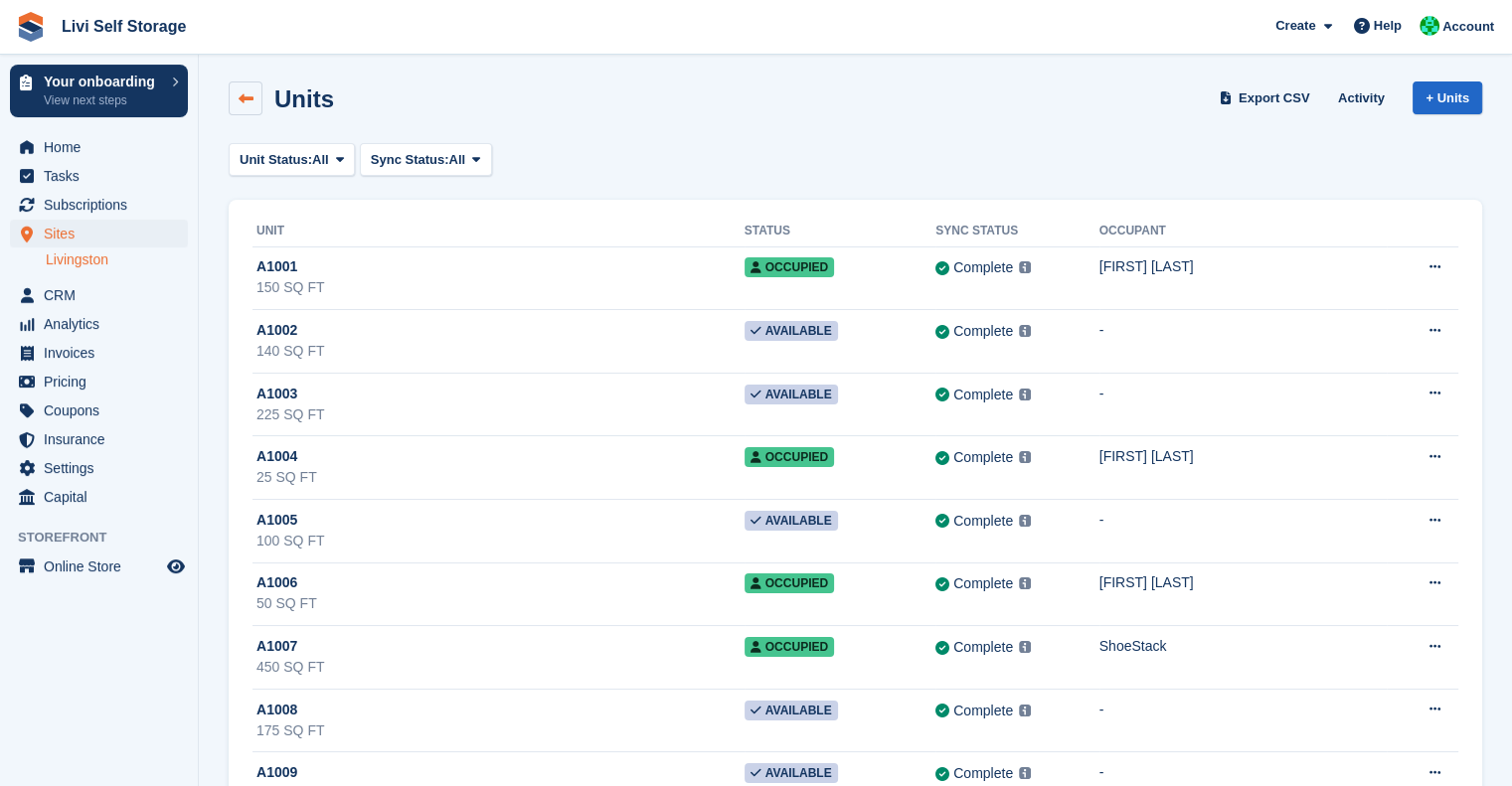 click at bounding box center (246, 98) 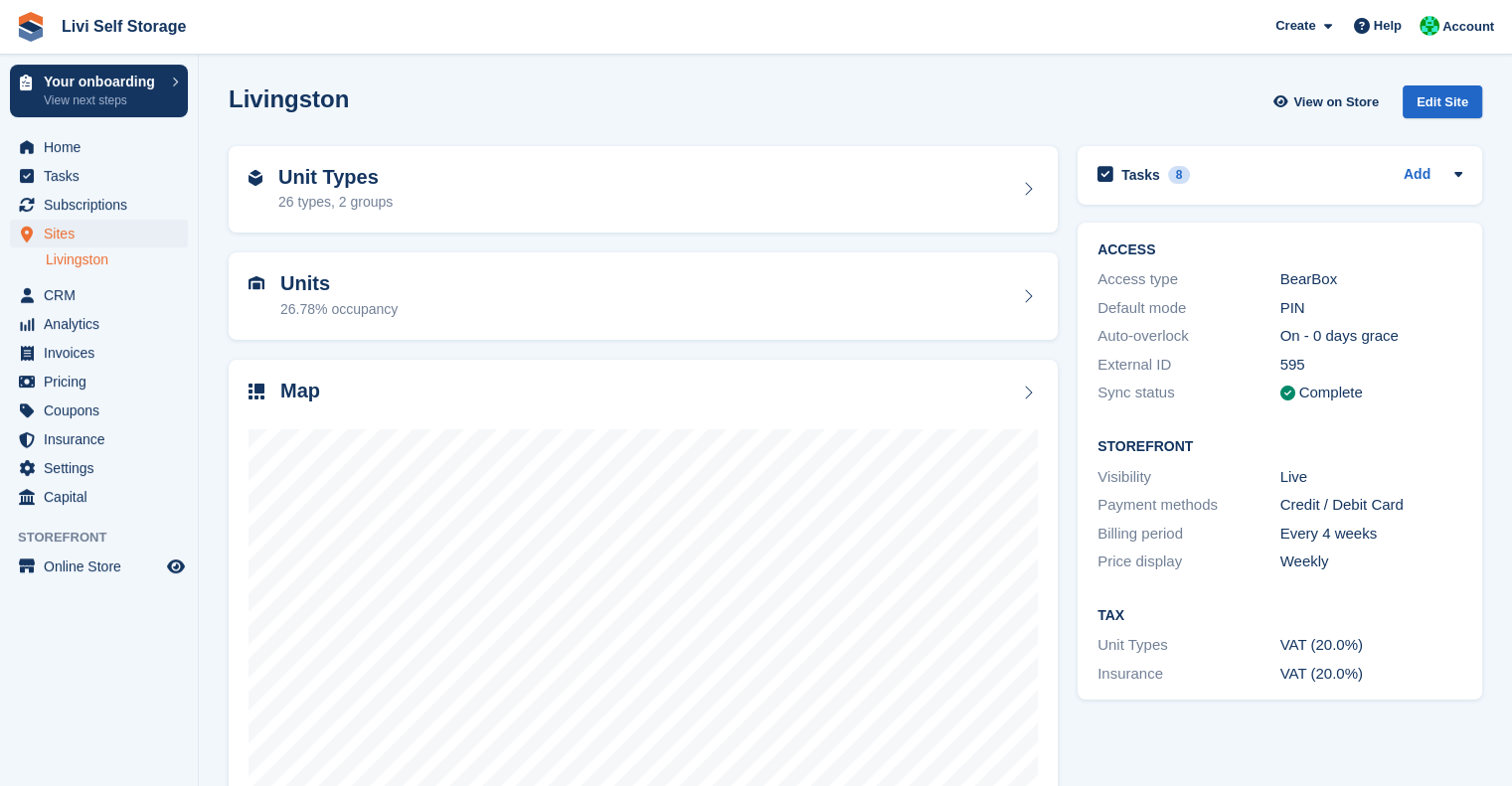 scroll, scrollTop: 61, scrollLeft: 0, axis: vertical 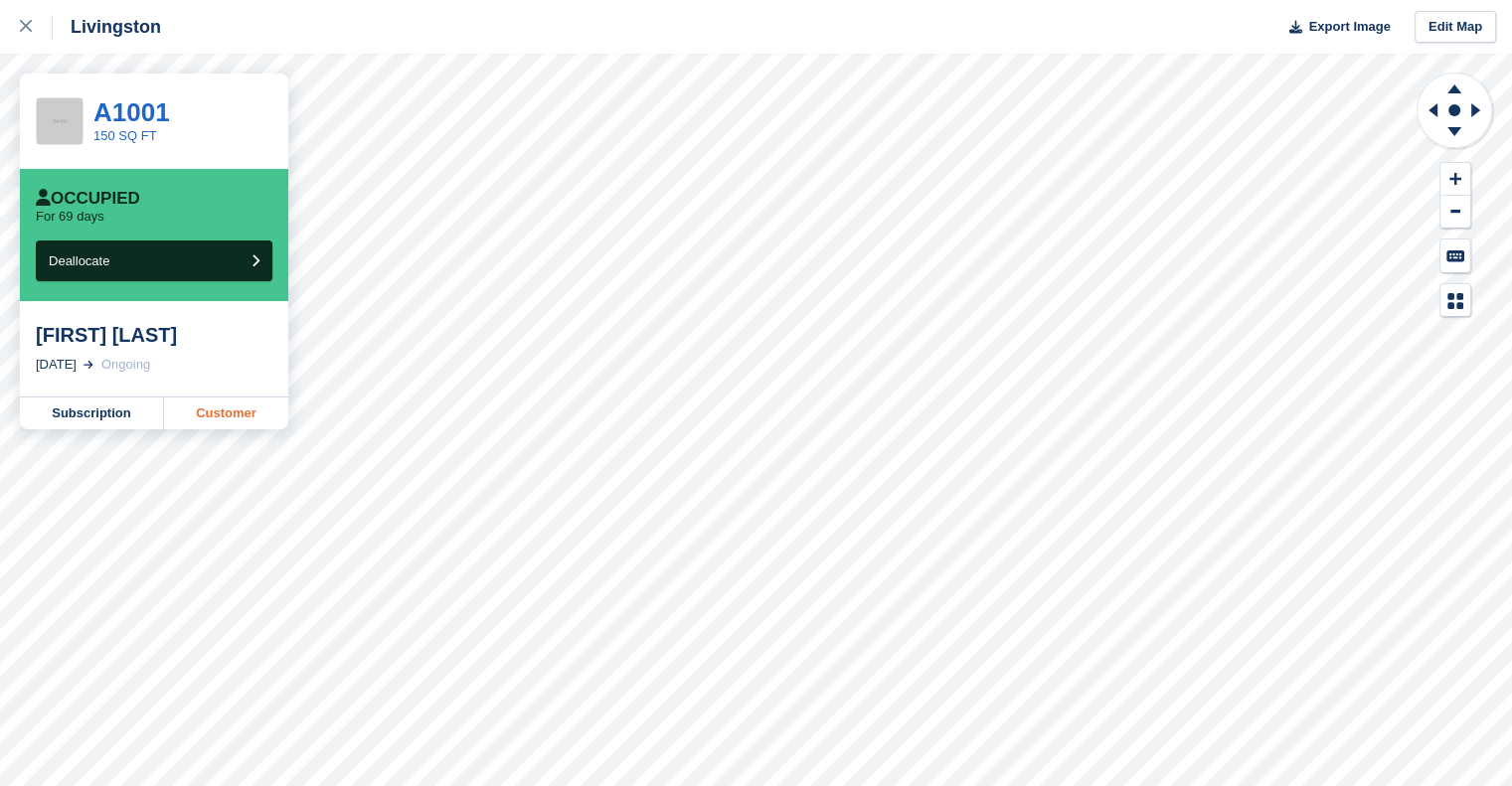 click on "Customer" at bounding box center (226, 413) 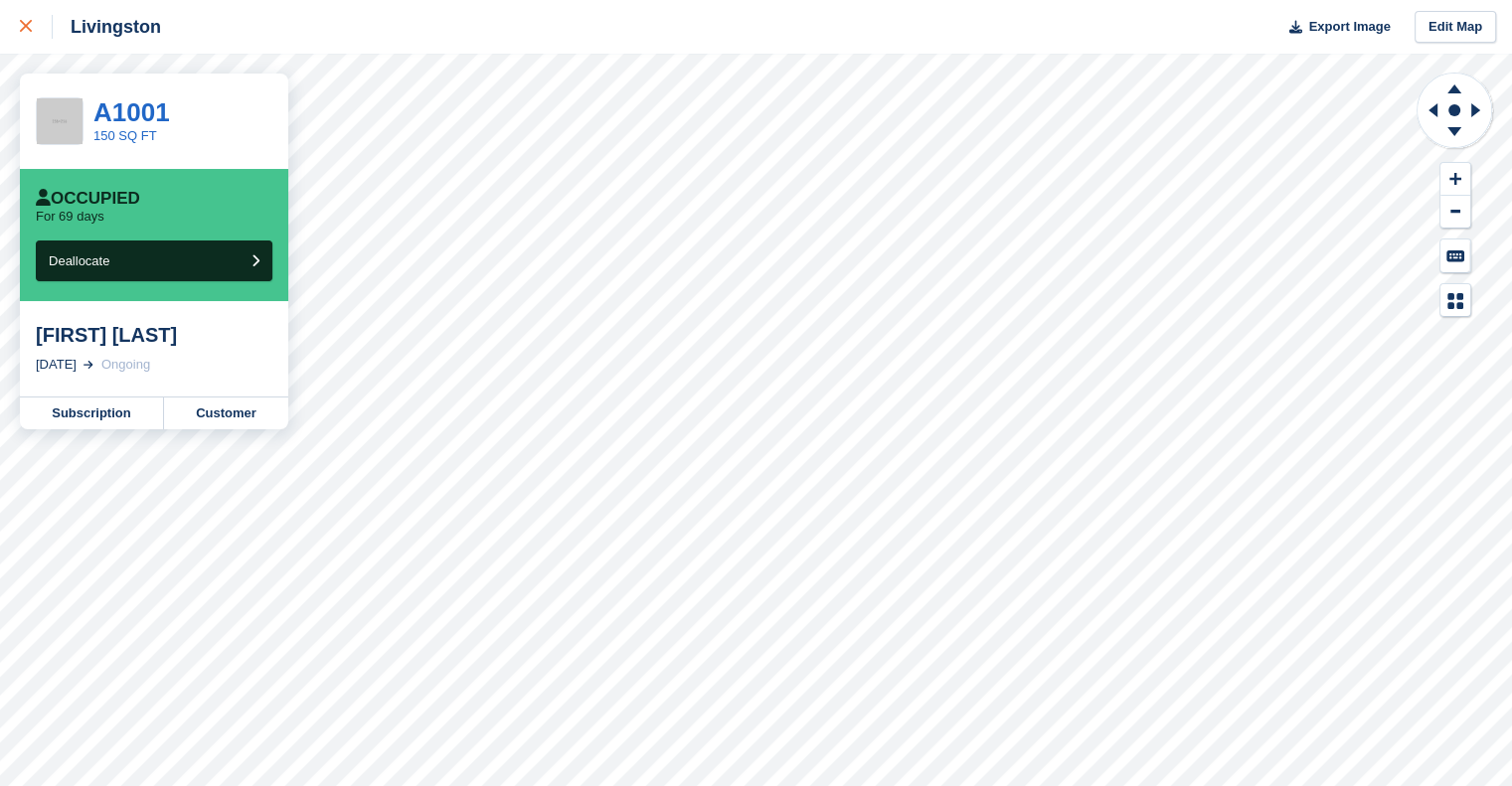 click at bounding box center (26, 27) 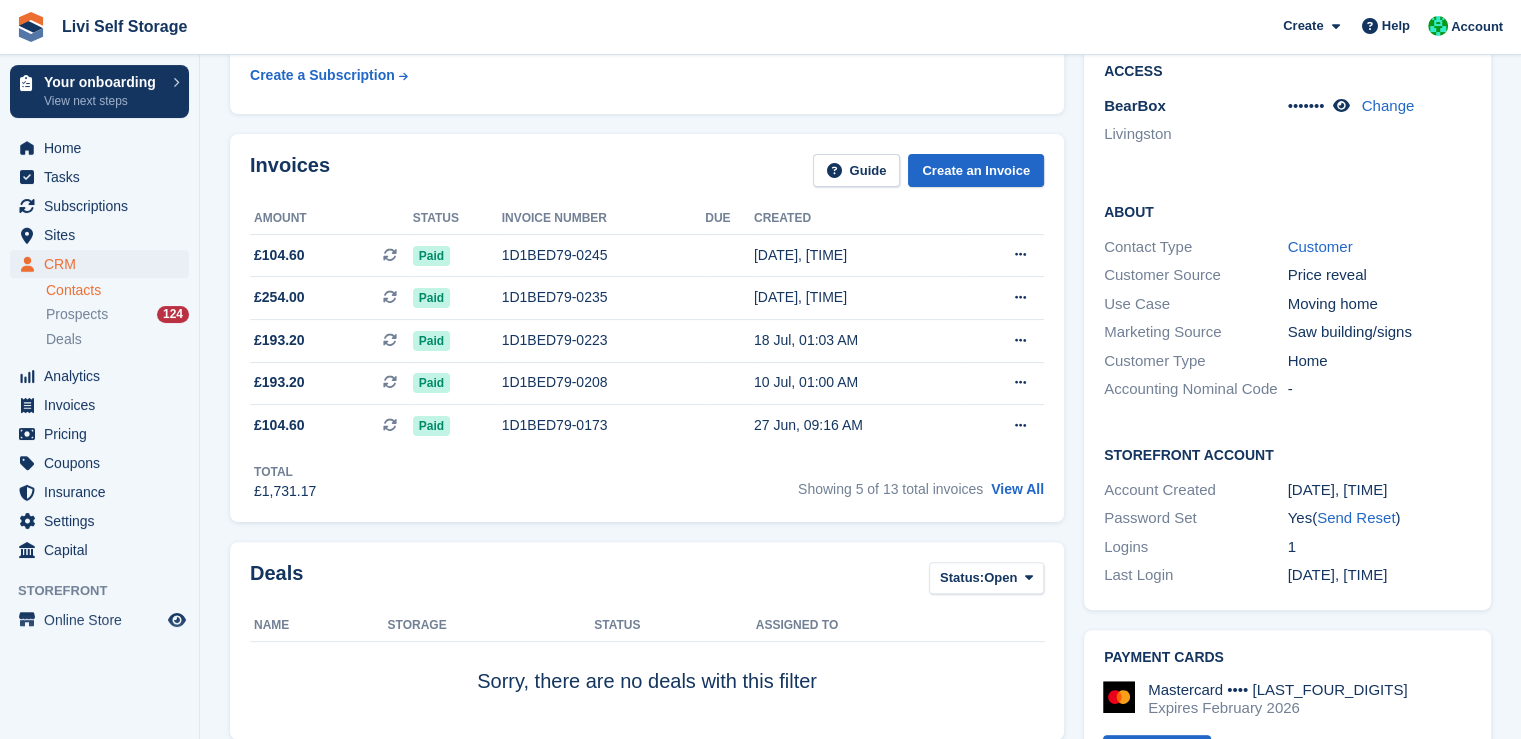 scroll, scrollTop: 467, scrollLeft: 0, axis: vertical 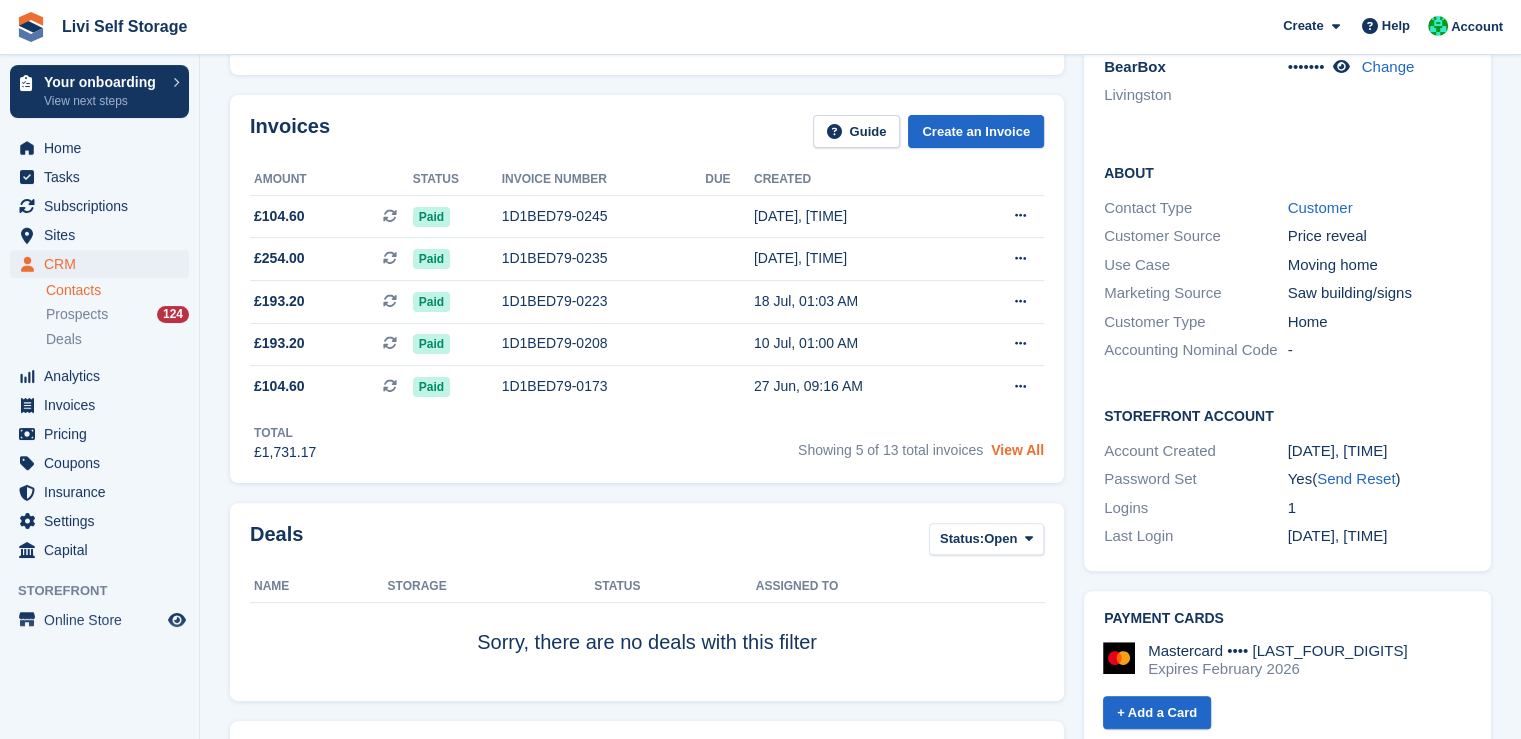 click on "View All" at bounding box center (1017, 450) 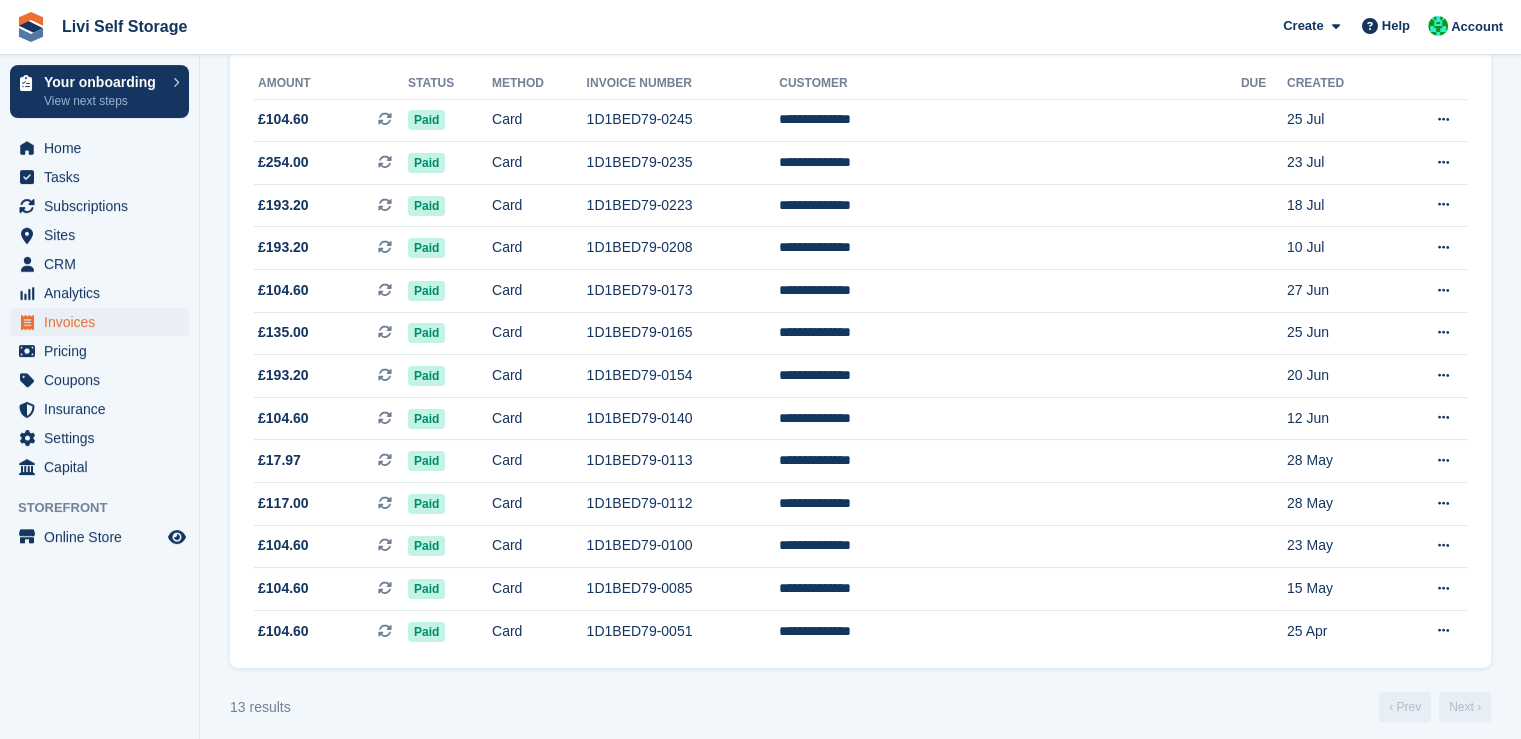 scroll, scrollTop: 0, scrollLeft: 0, axis: both 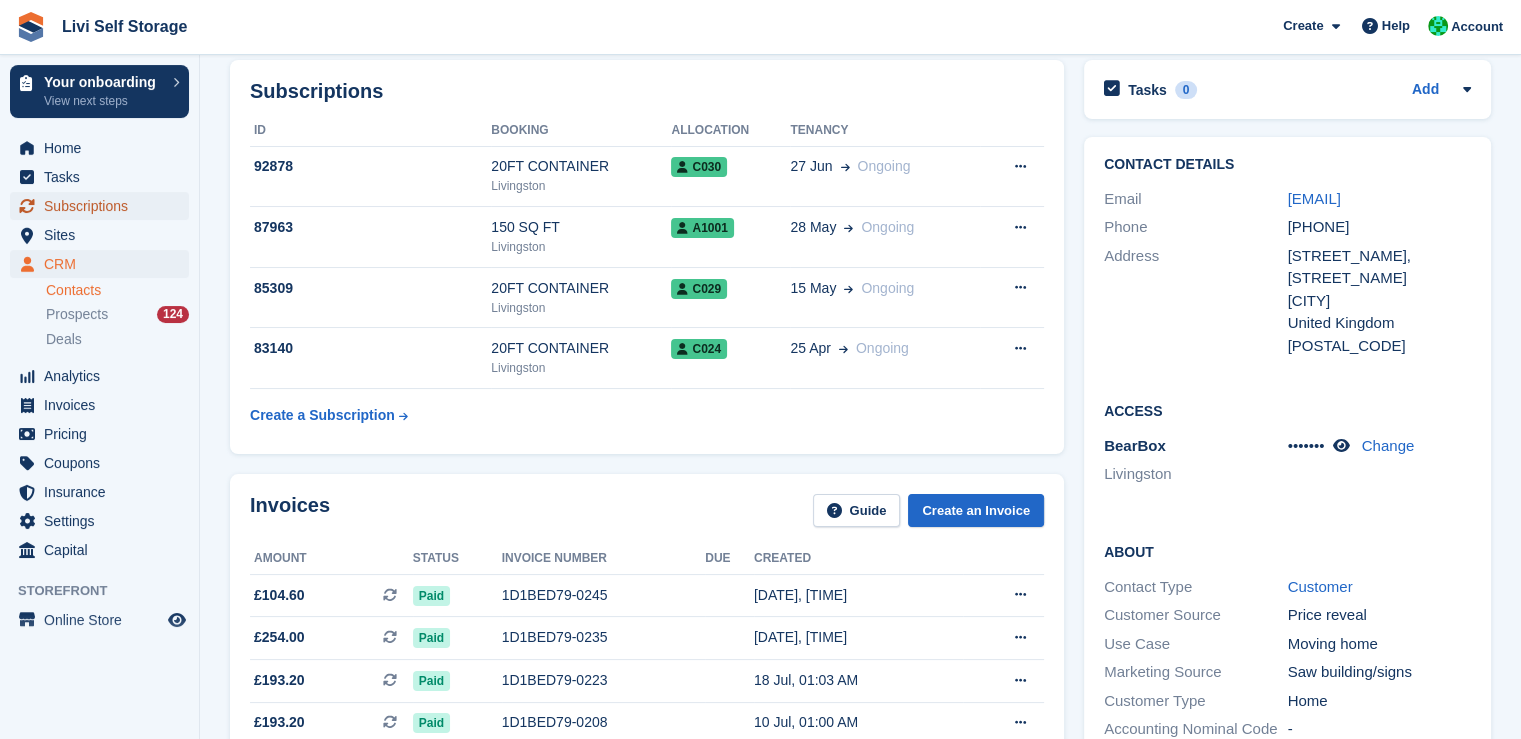 click on "Subscriptions" at bounding box center (104, 206) 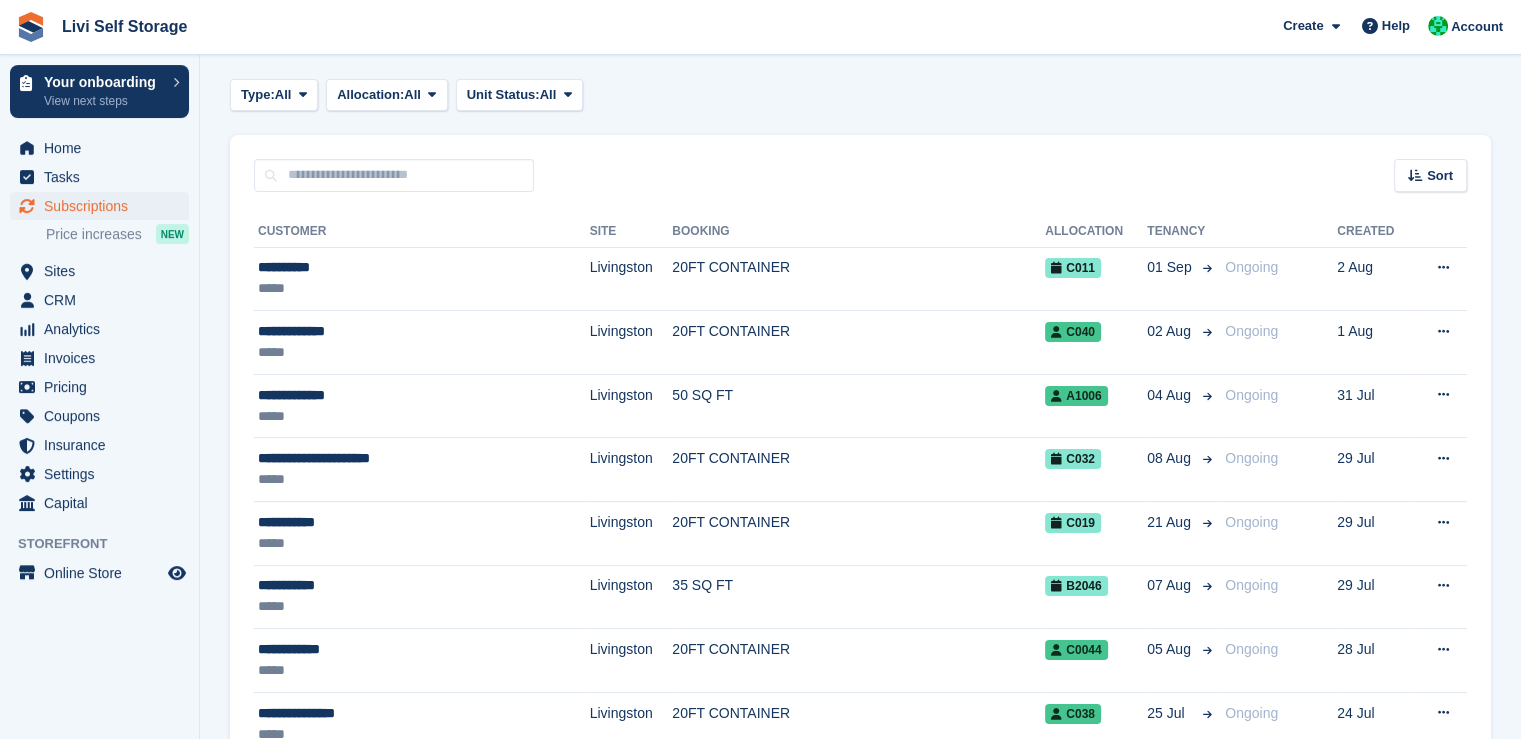 scroll, scrollTop: 0, scrollLeft: 0, axis: both 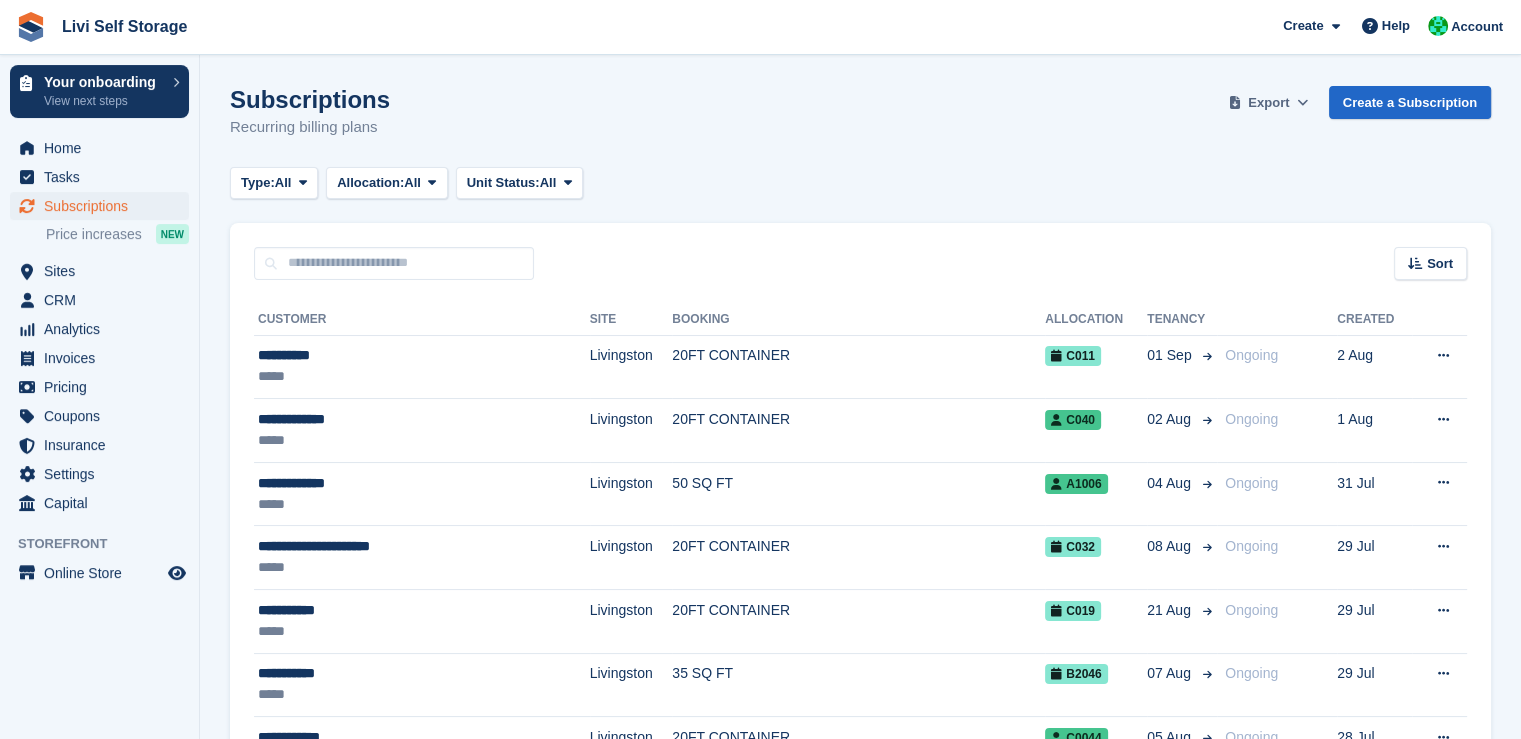 click on "Export" at bounding box center [1268, 103] 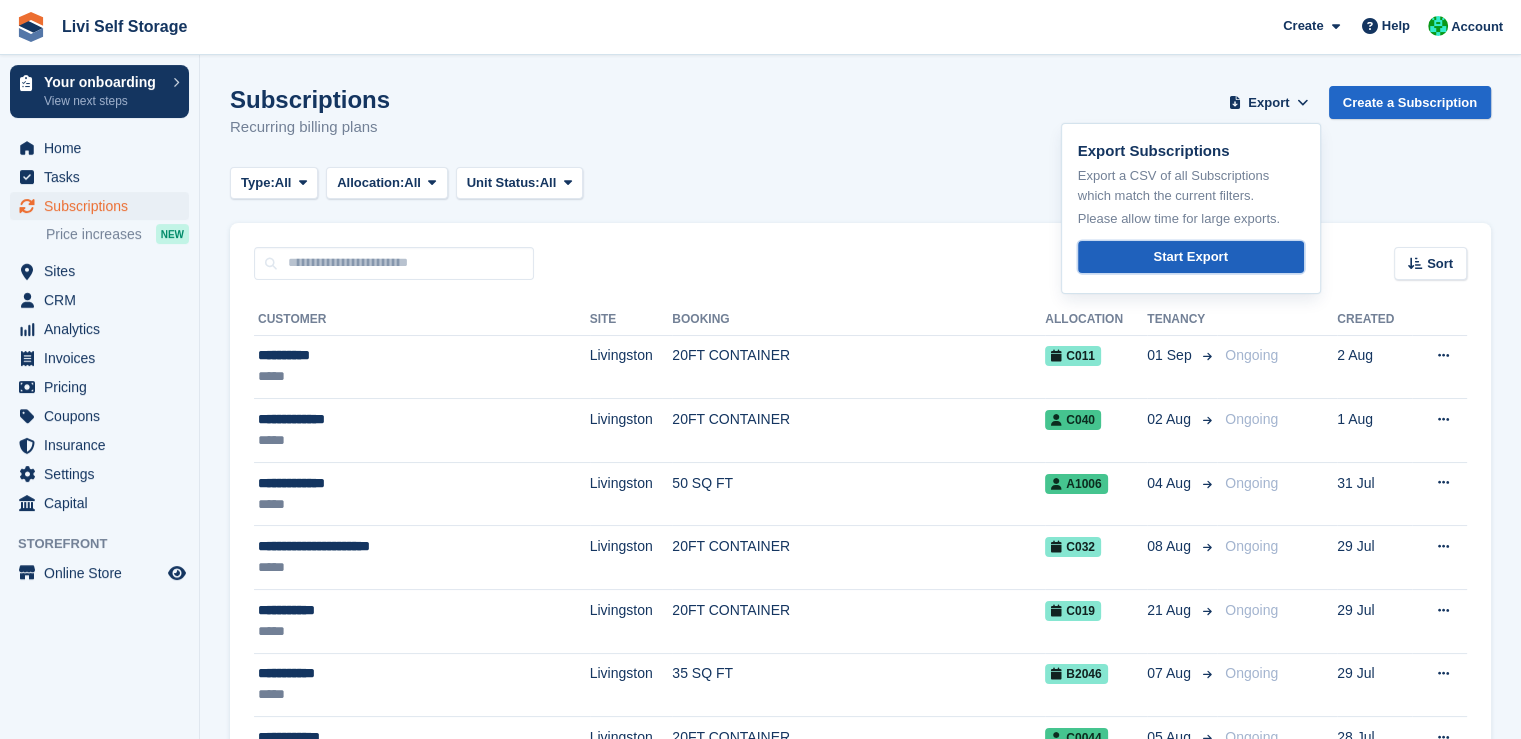 click on "Start Export" at bounding box center (1191, 257) 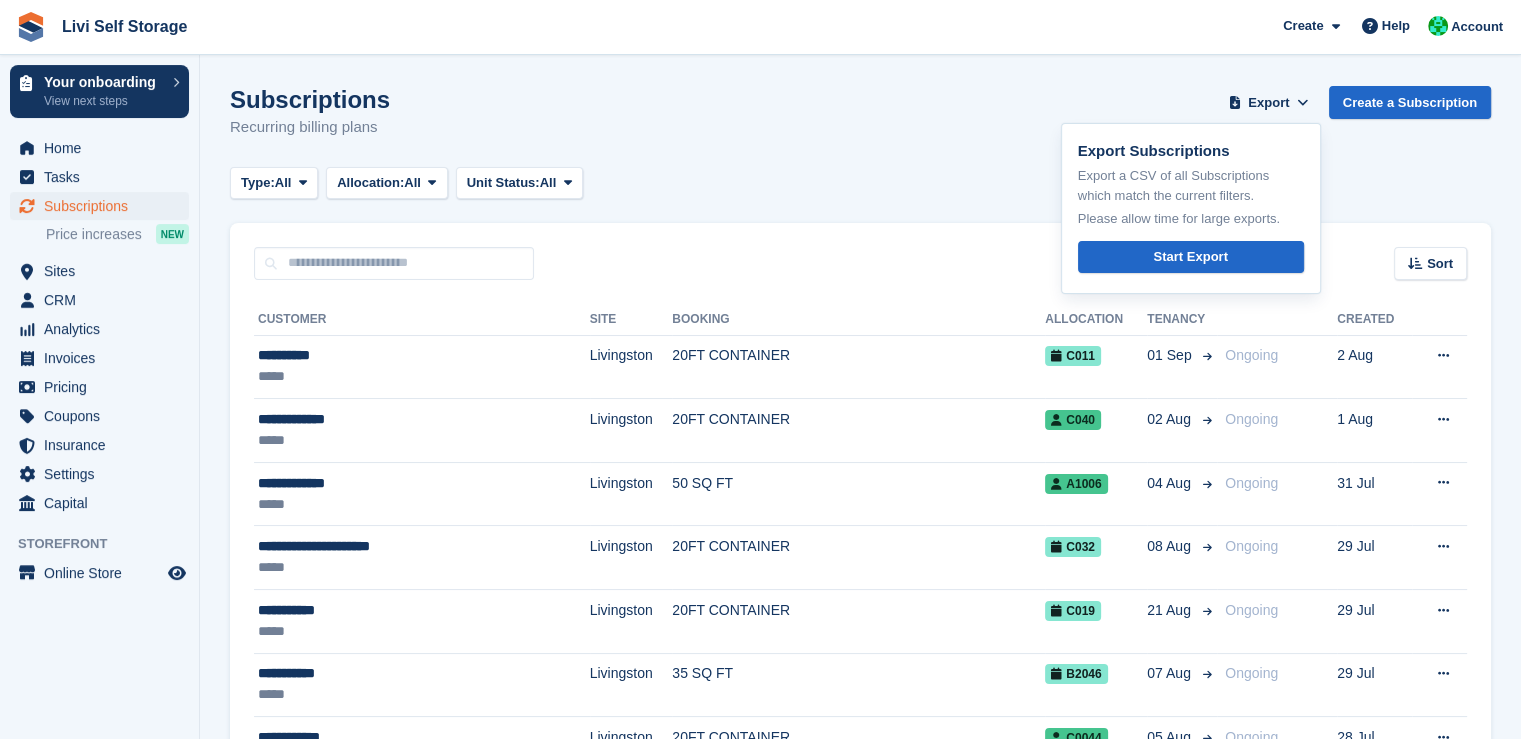 click on "Subscriptions
Recurring billing plans
Export
Export Subscriptions
Export a CSV of all Subscriptions which match the current filters.
Please allow time for large exports.
Start Export
Create a Subscription" at bounding box center (860, 124) 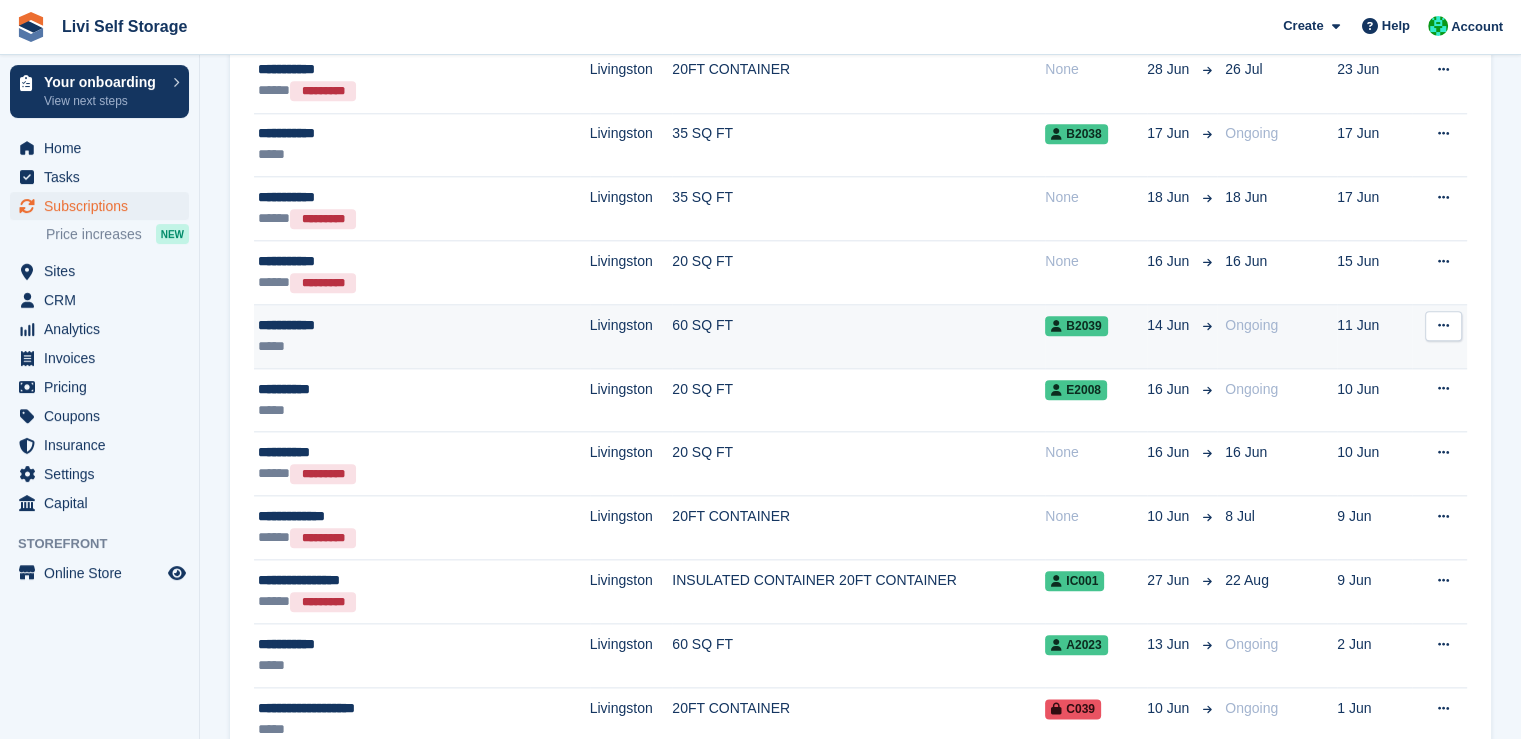scroll, scrollTop: 2194, scrollLeft: 0, axis: vertical 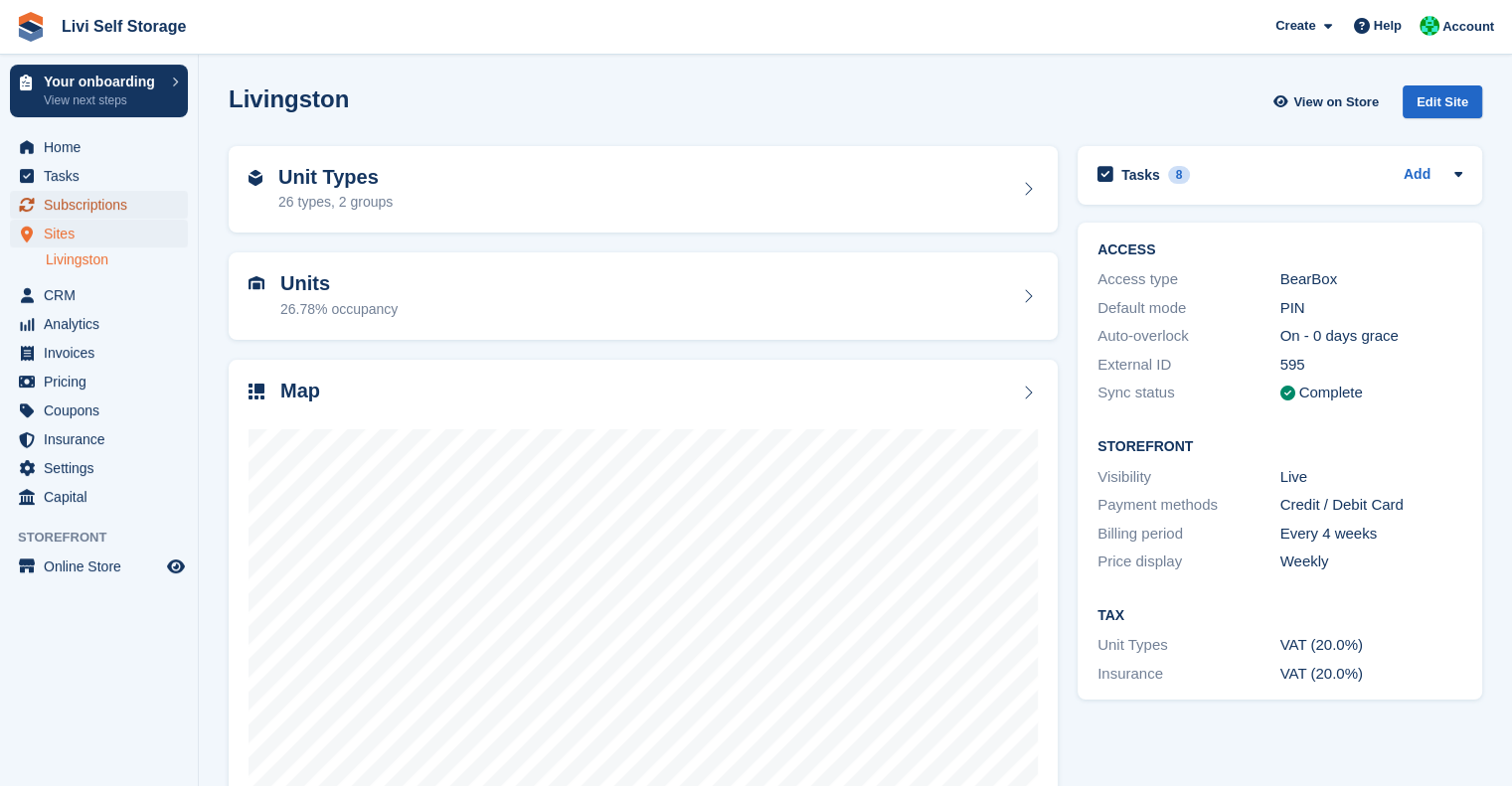 click at bounding box center [27, 205] 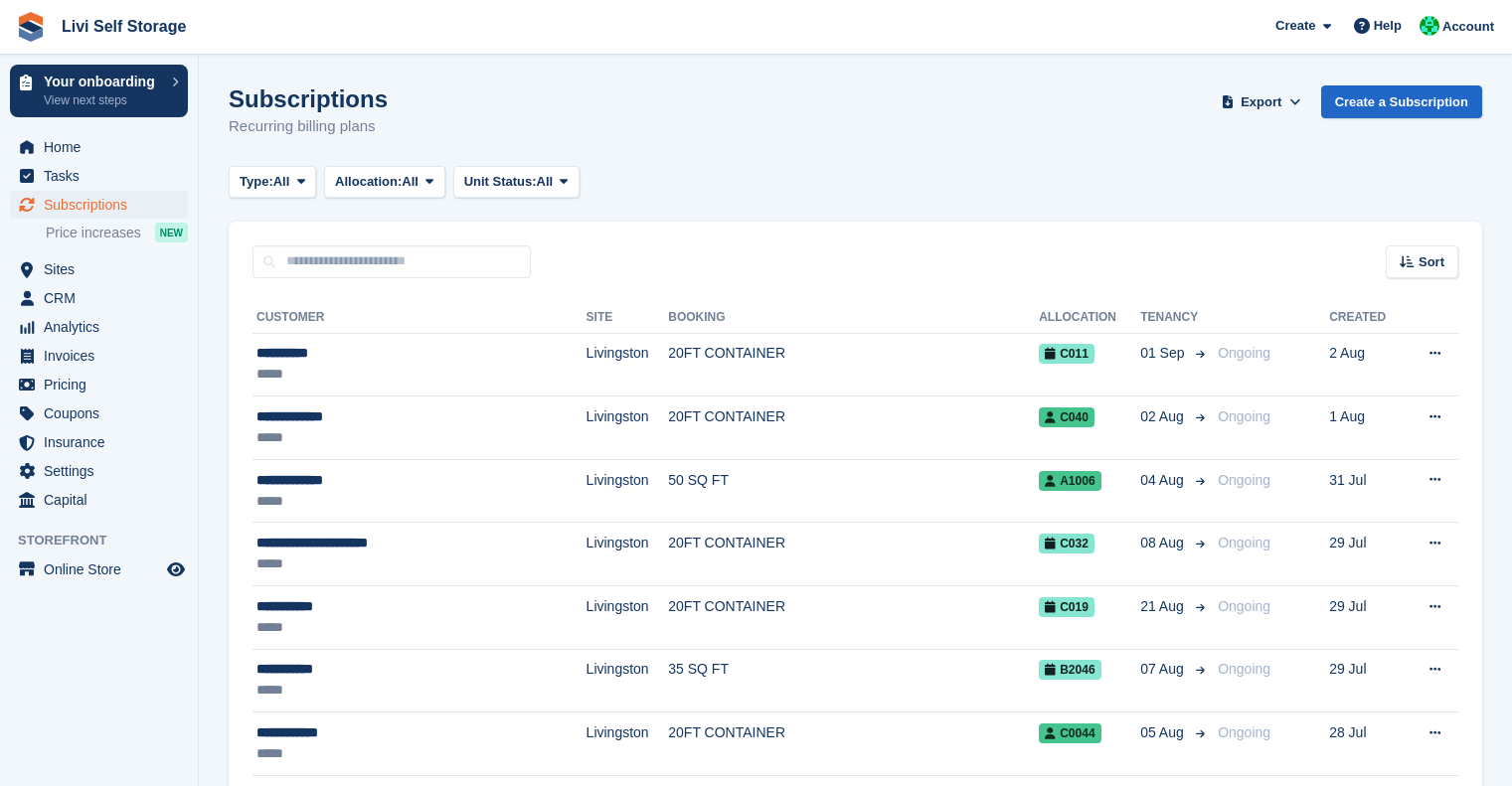 scroll, scrollTop: 0, scrollLeft: 0, axis: both 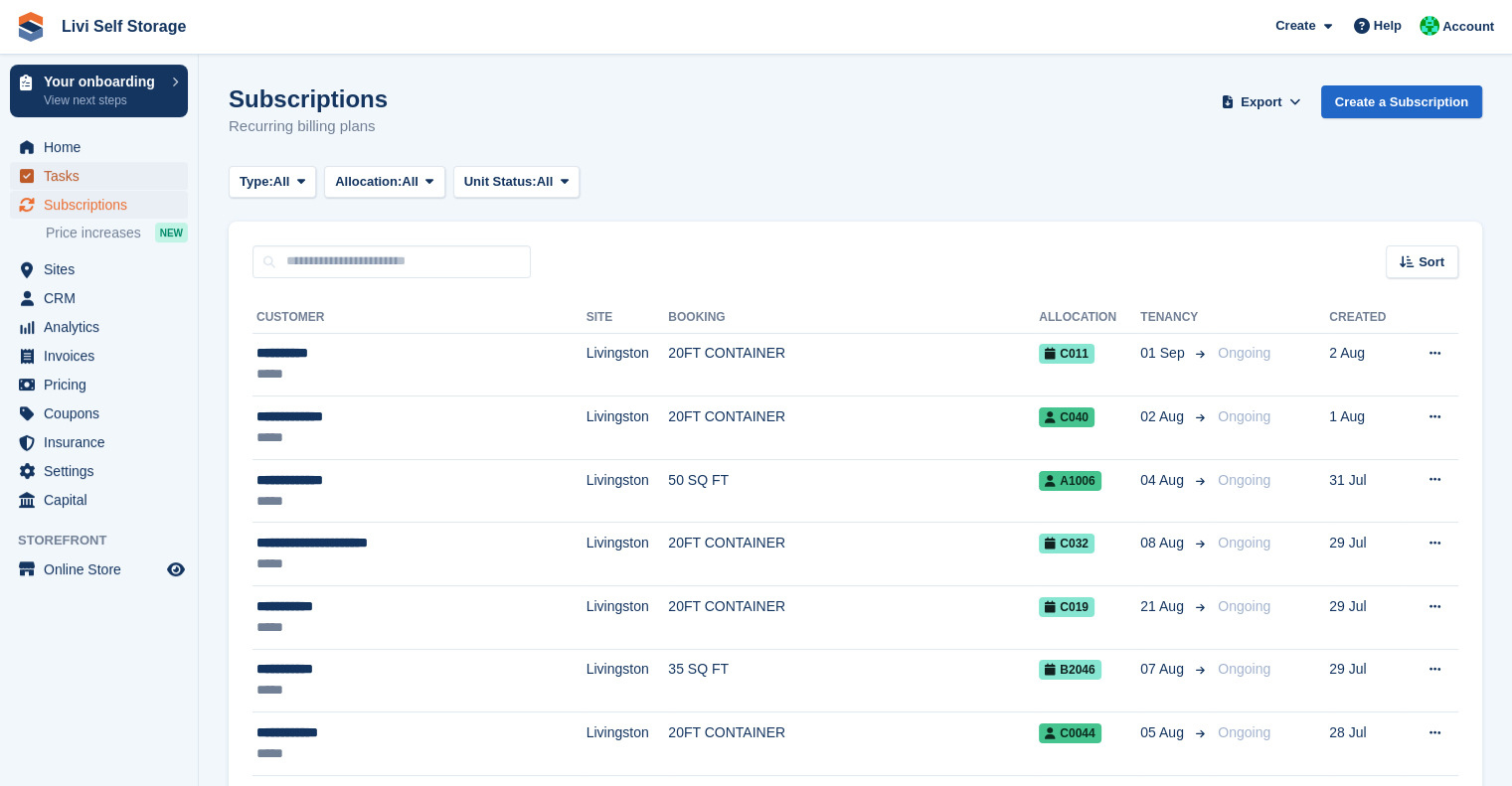 click on "Tasks" at bounding box center [103, 176] 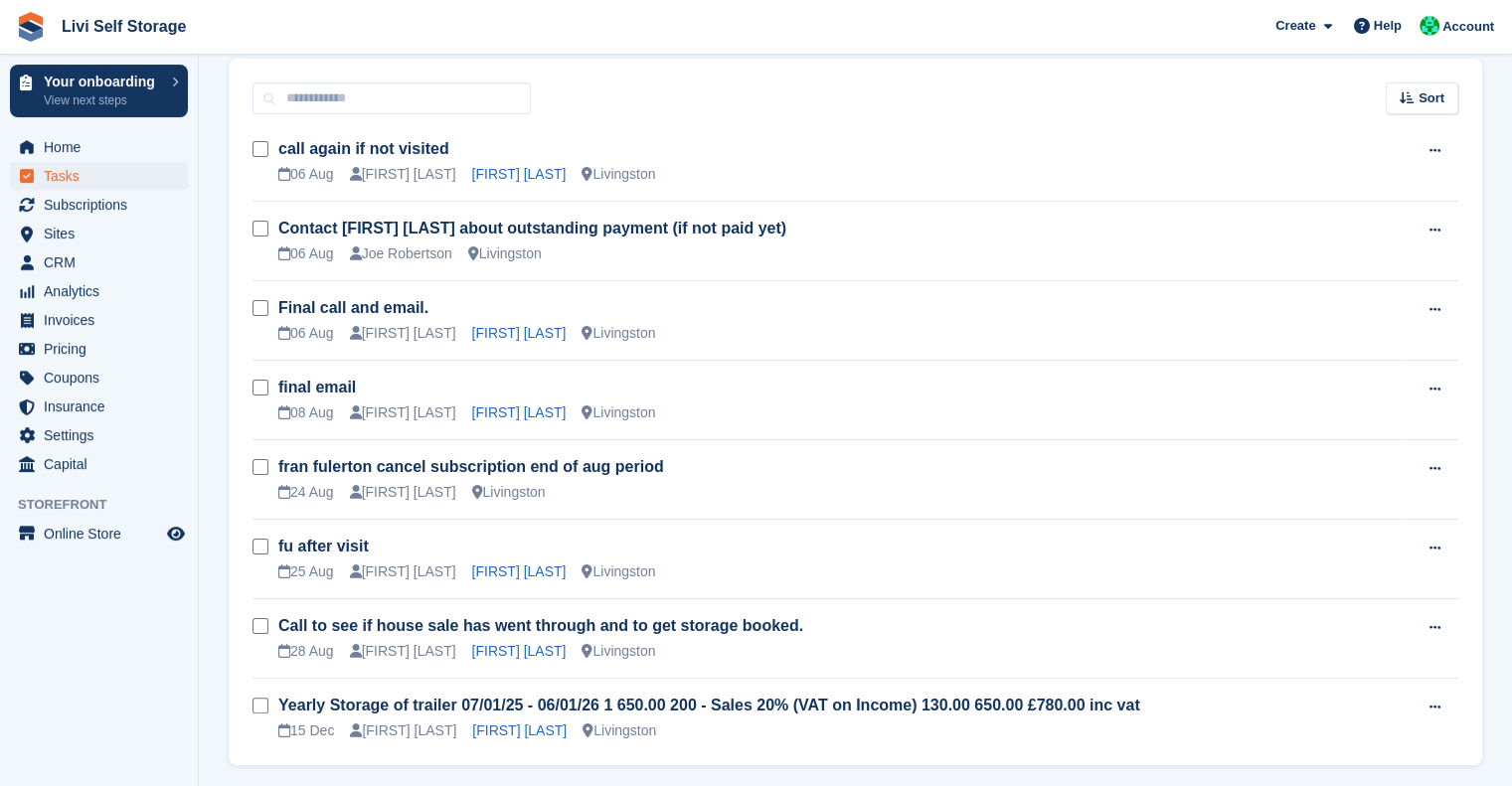 scroll, scrollTop: 296, scrollLeft: 0, axis: vertical 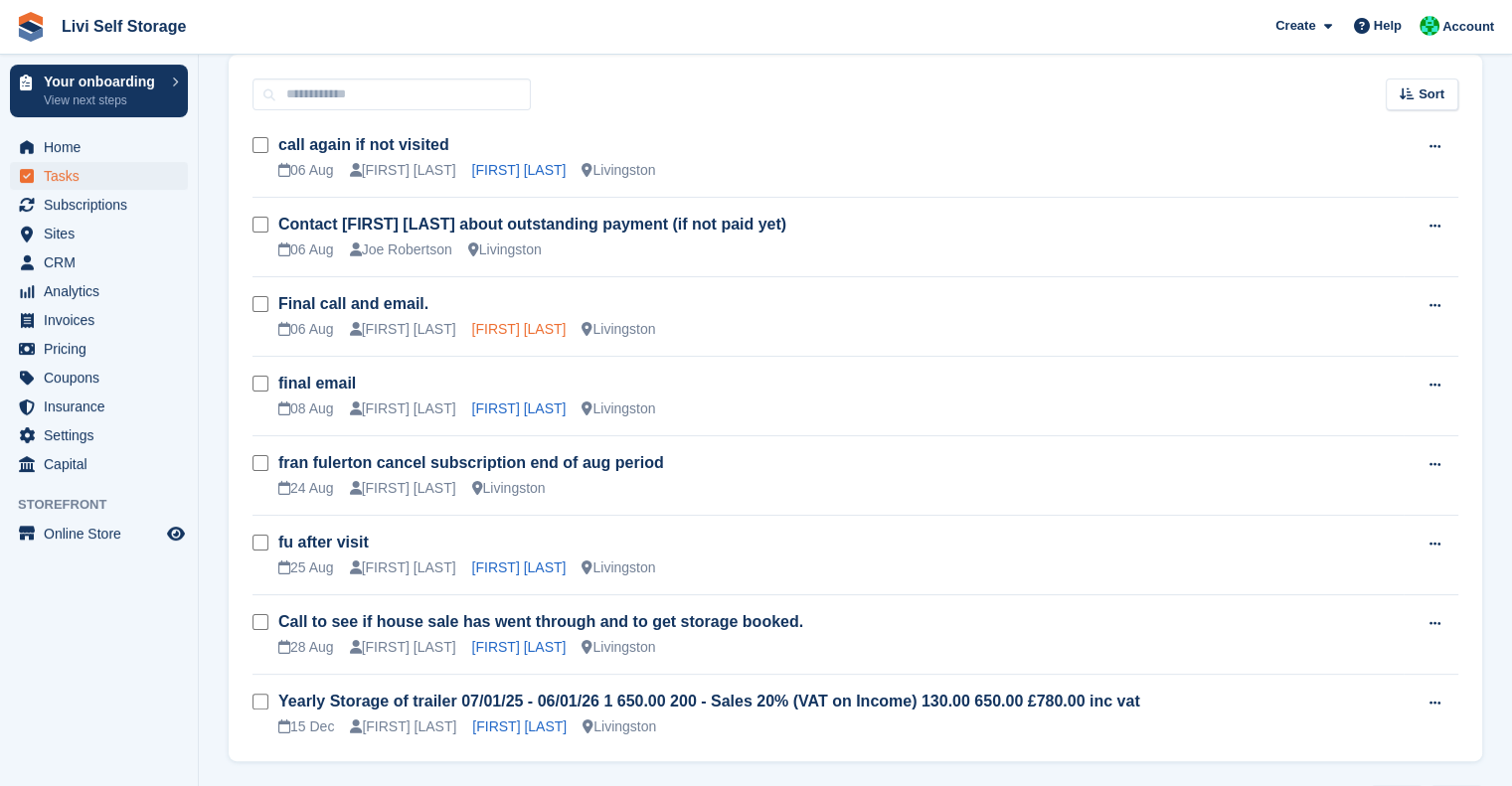 click on "james fullarton" at bounding box center [519, 329] 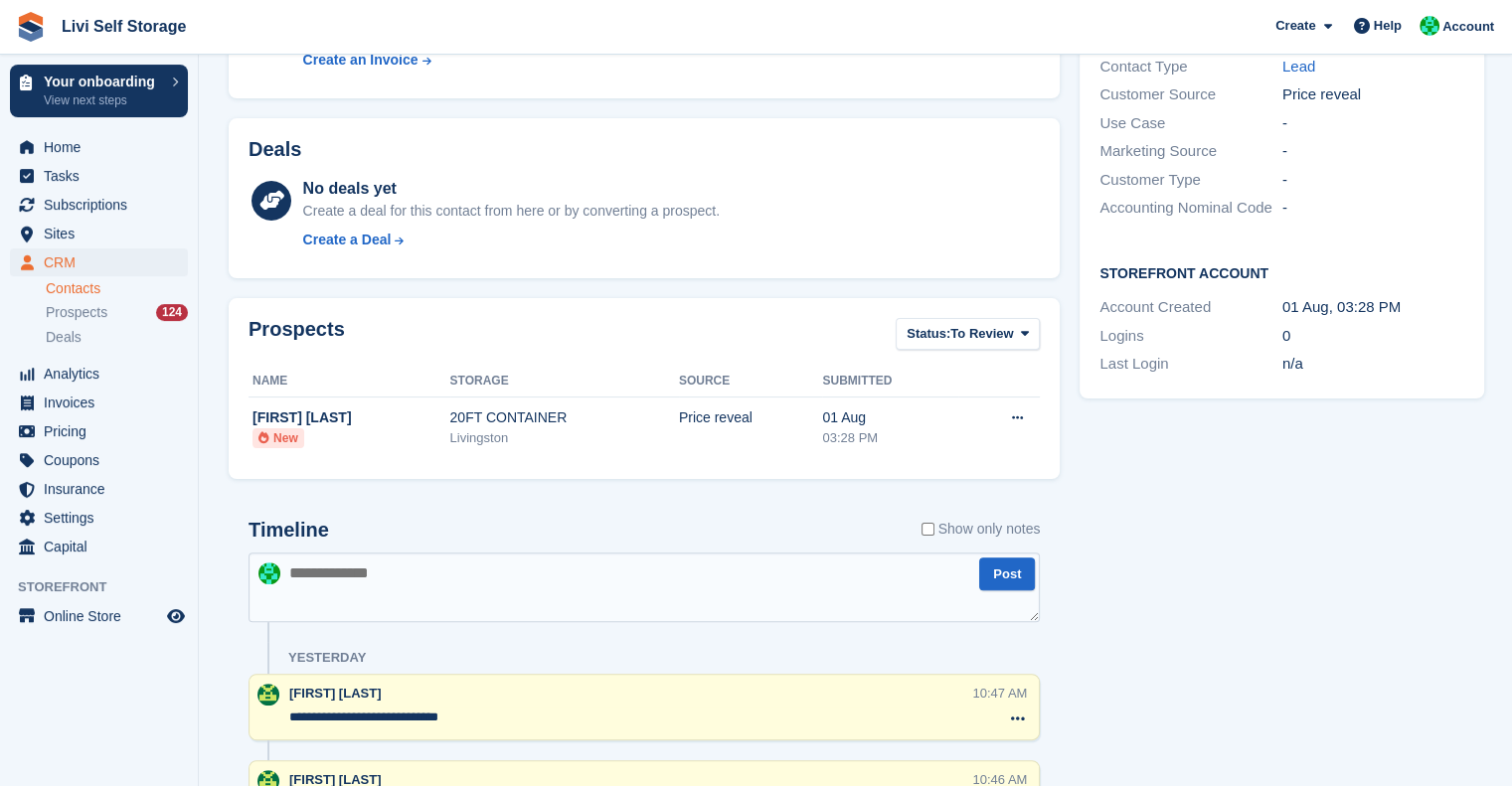 scroll, scrollTop: 0, scrollLeft: 0, axis: both 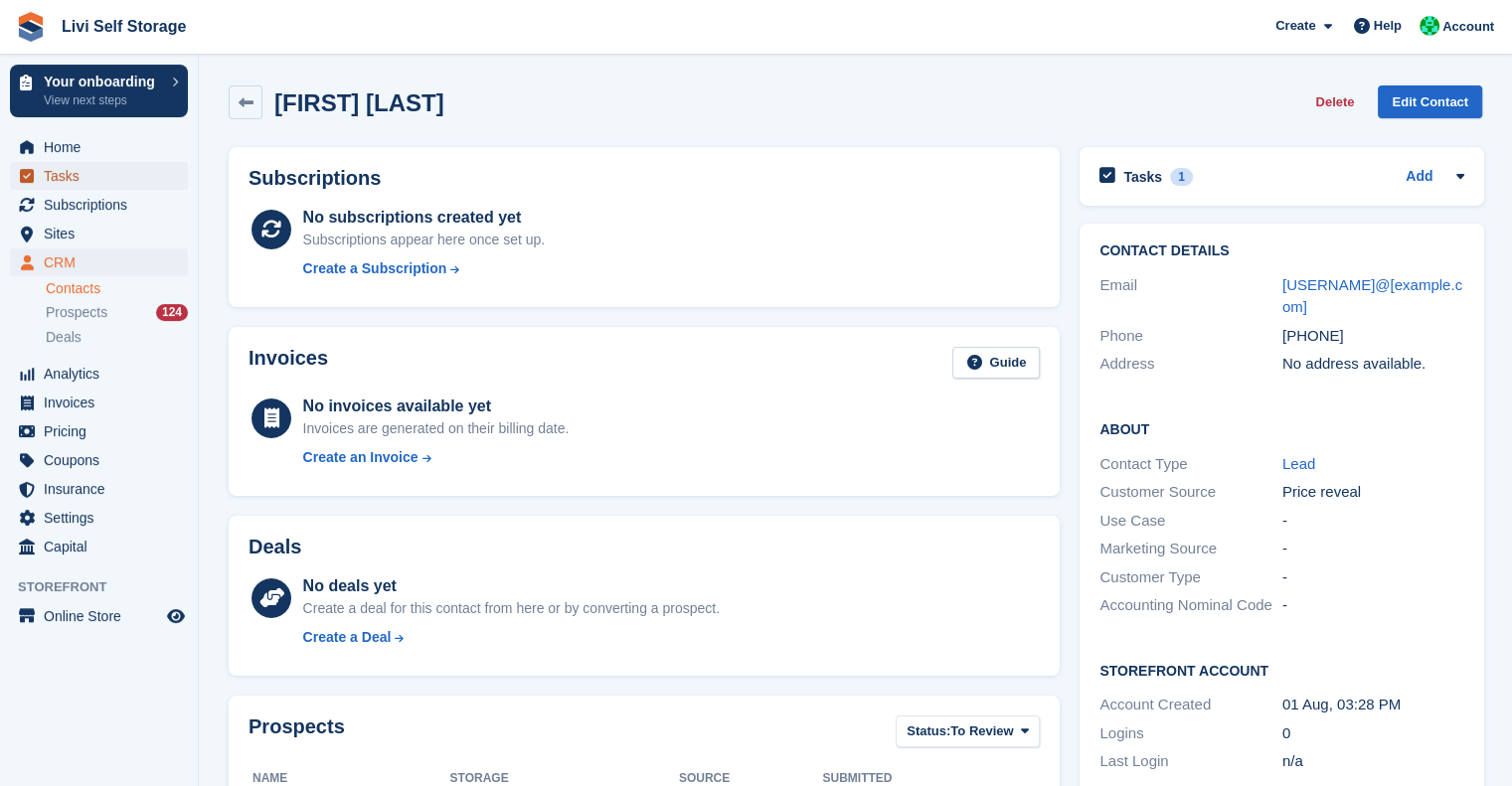 click on "Tasks" at bounding box center [103, 176] 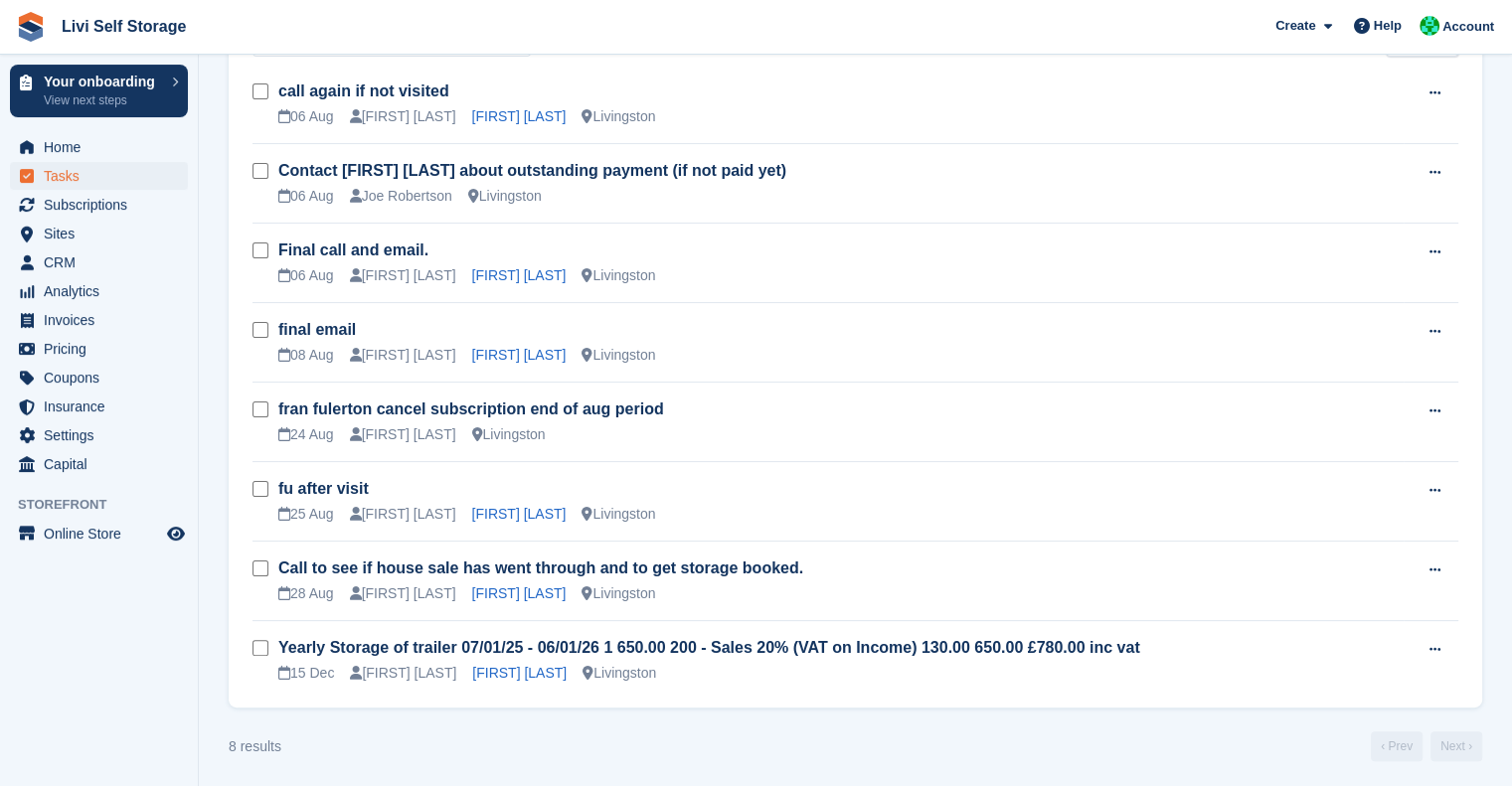 scroll, scrollTop: 352, scrollLeft: 0, axis: vertical 